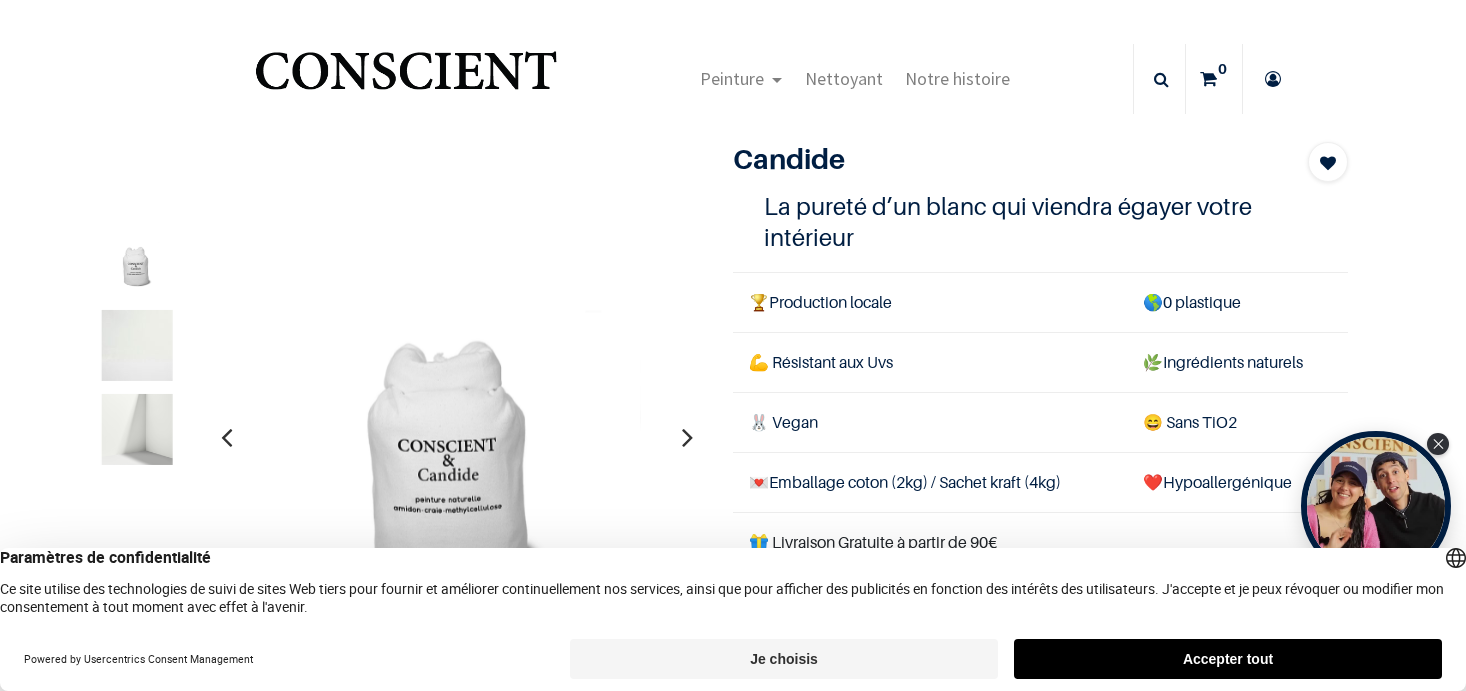 scroll, scrollTop: 0, scrollLeft: 0, axis: both 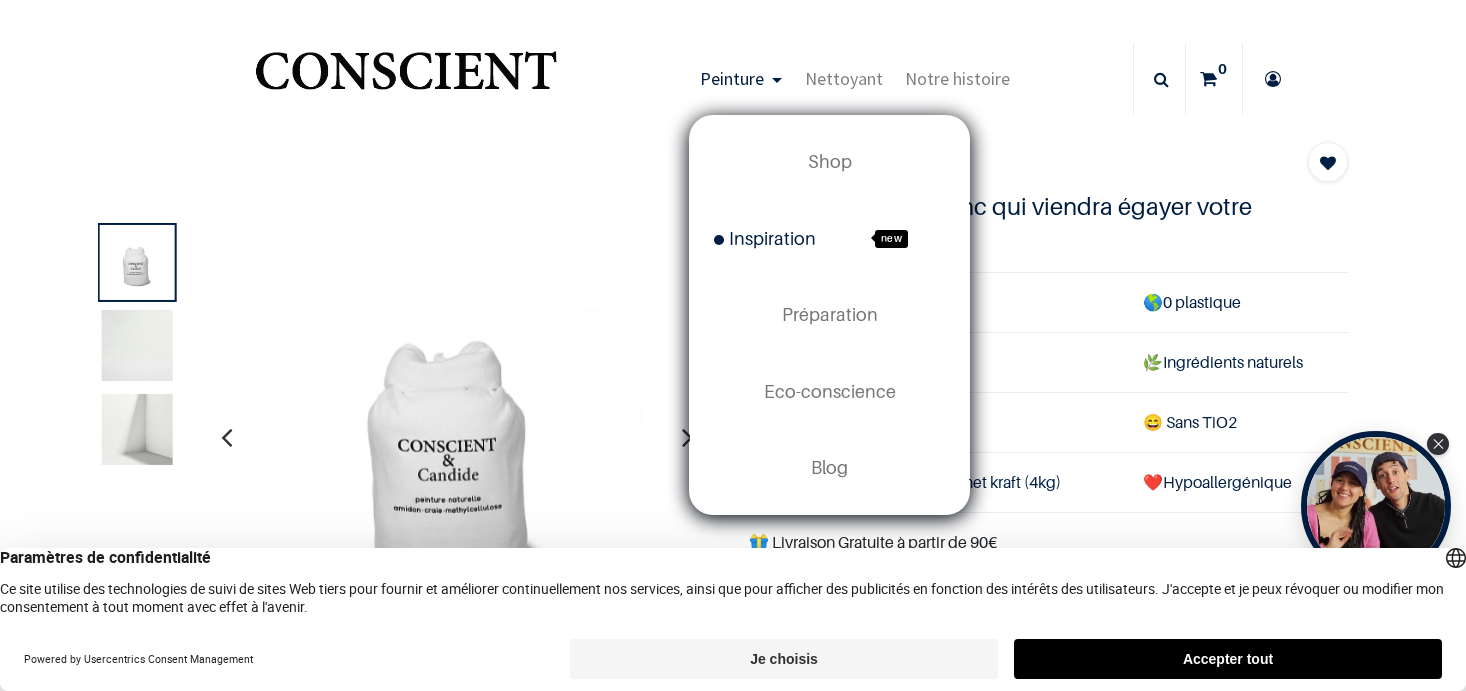click on "Inspiration" at bounding box center (765, 238) 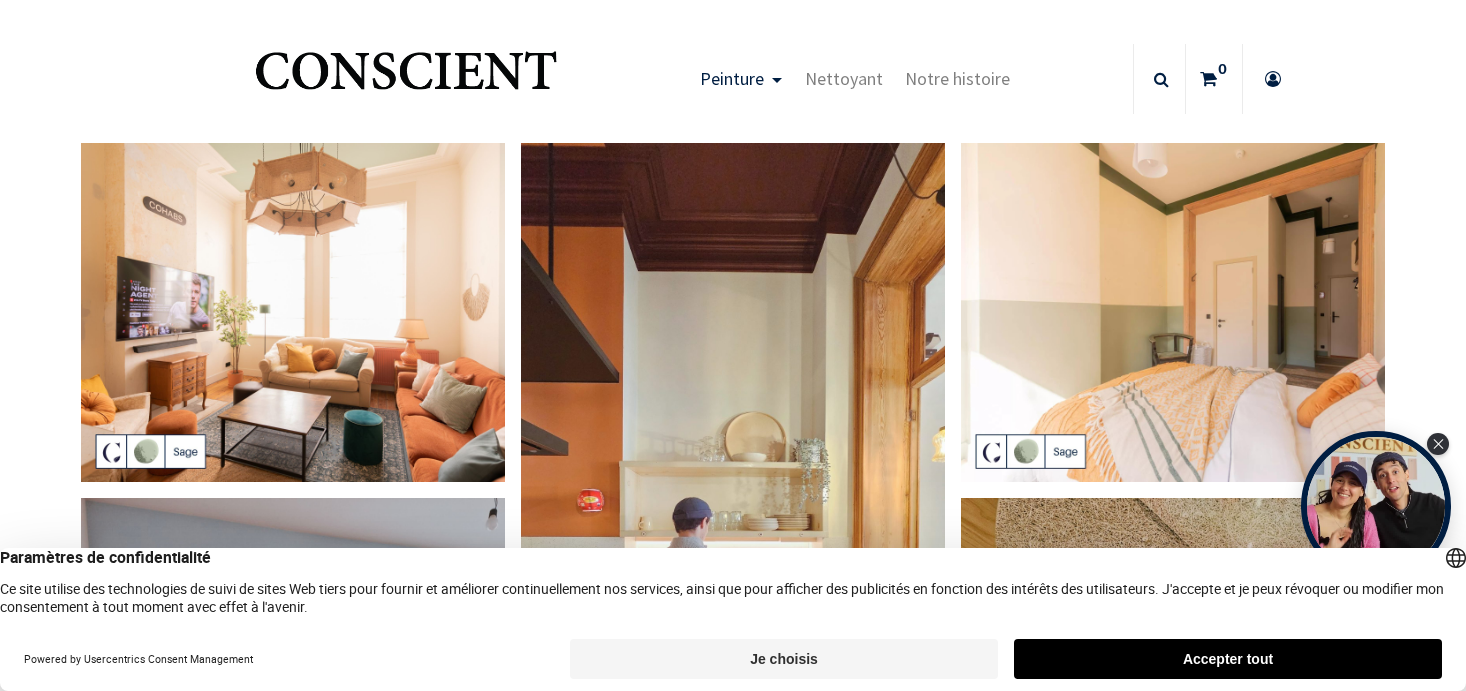 scroll, scrollTop: 0, scrollLeft: 0, axis: both 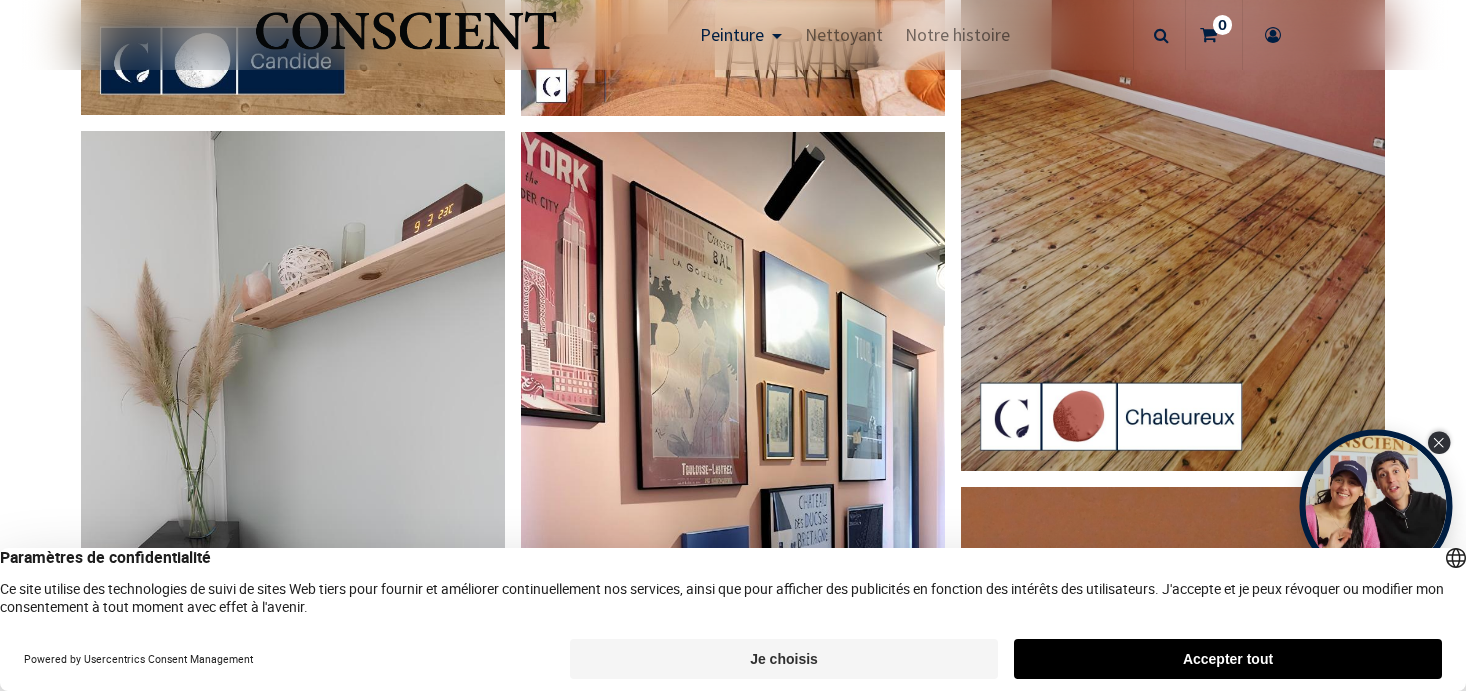 click 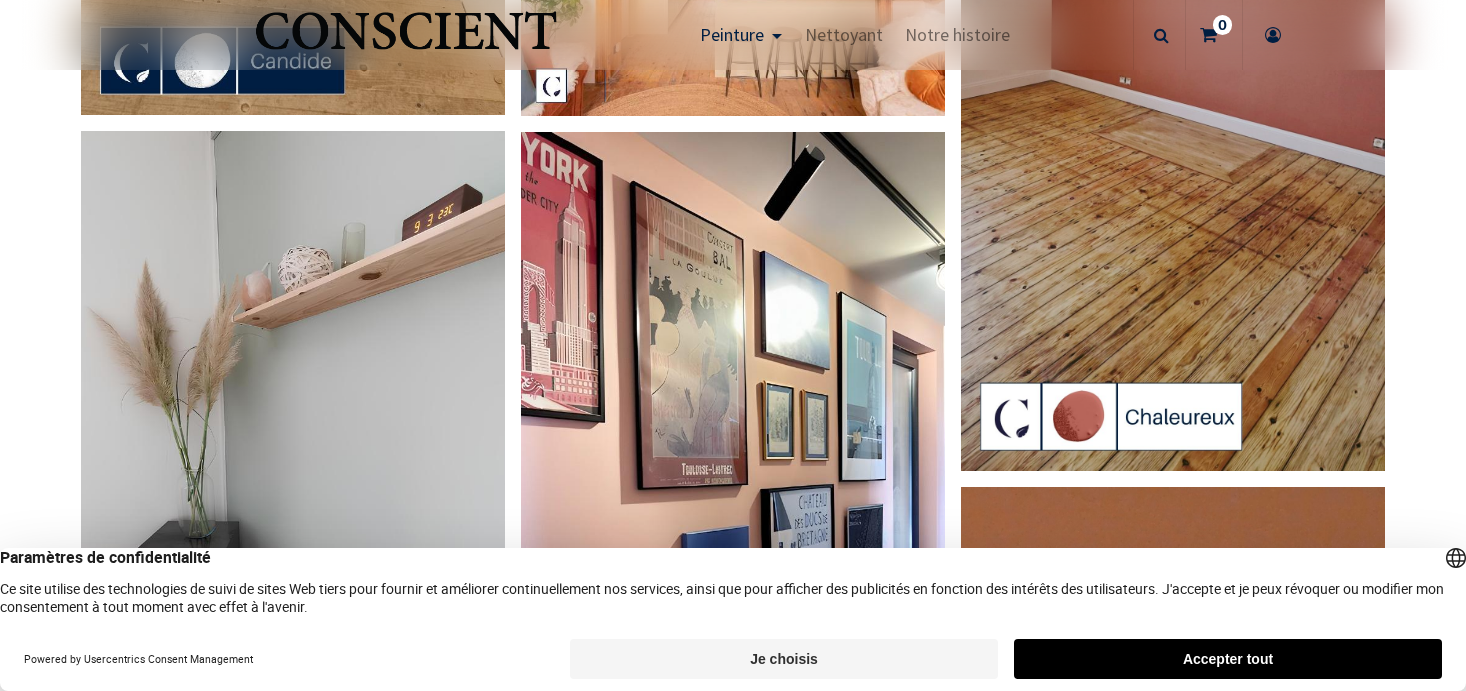 click on "Je choisis" at bounding box center [784, 659] 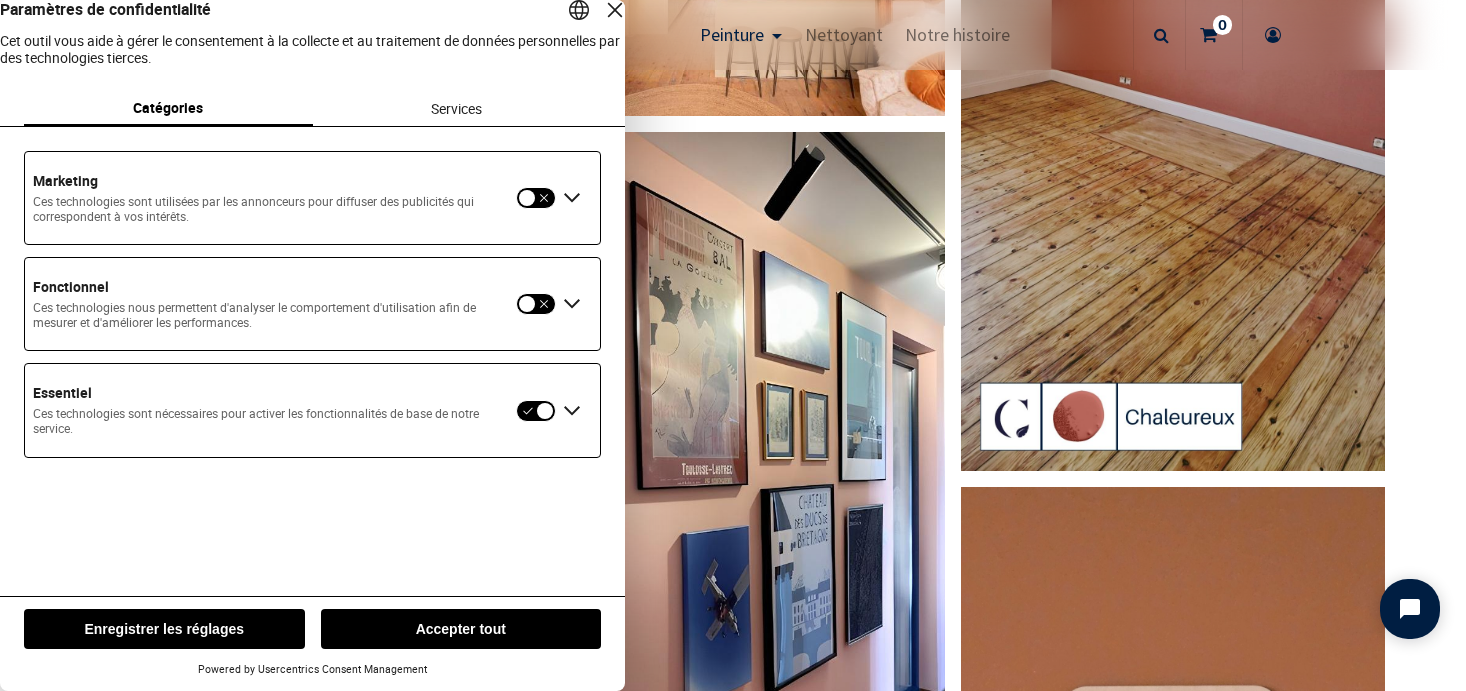 click on "Enregistrer les réglages" at bounding box center [164, 629] 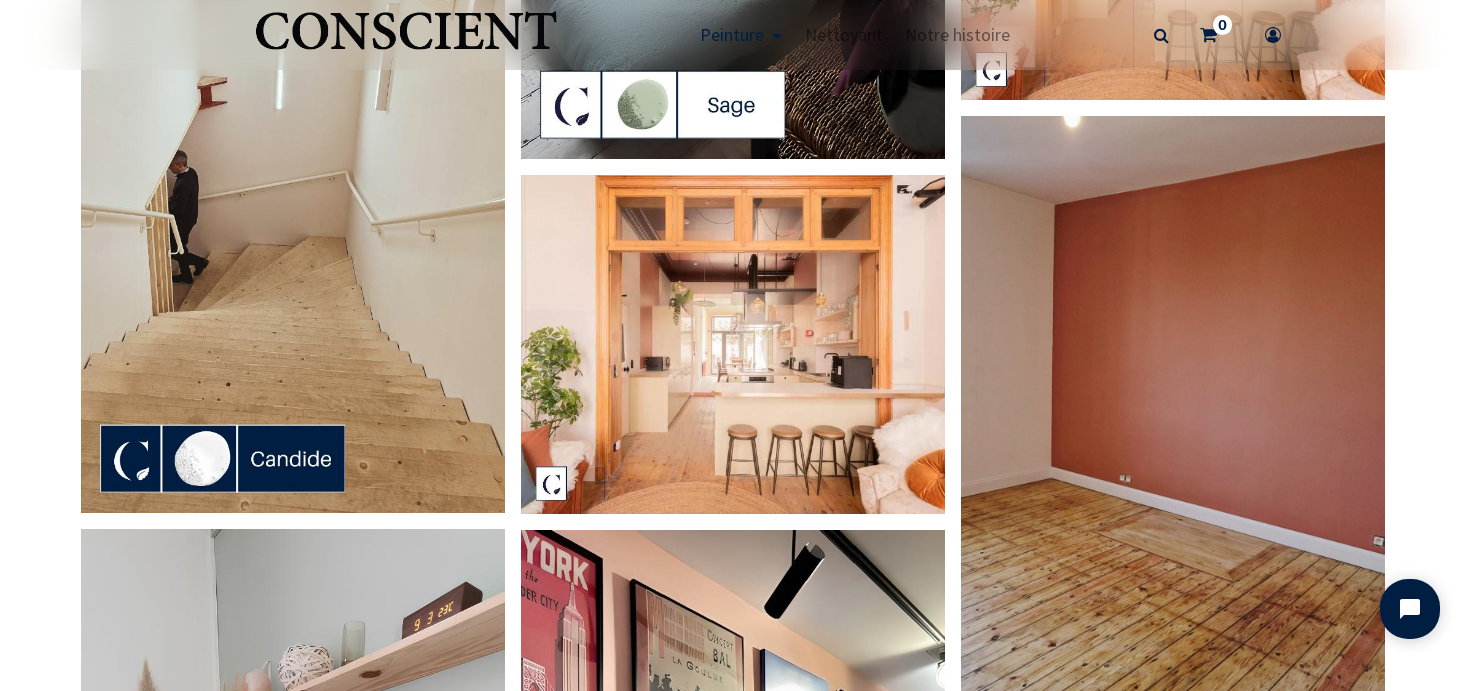 scroll, scrollTop: 1628, scrollLeft: 0, axis: vertical 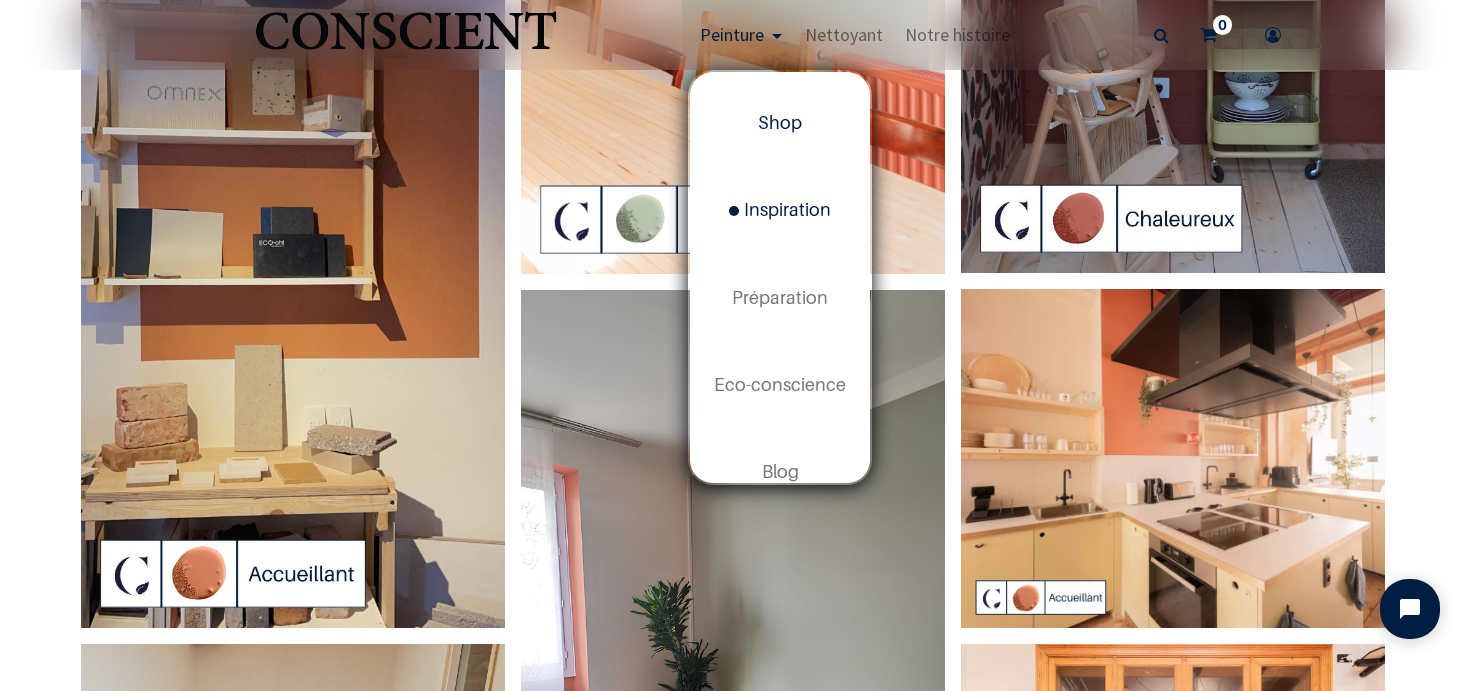 click on "Shop" at bounding box center (780, 122) 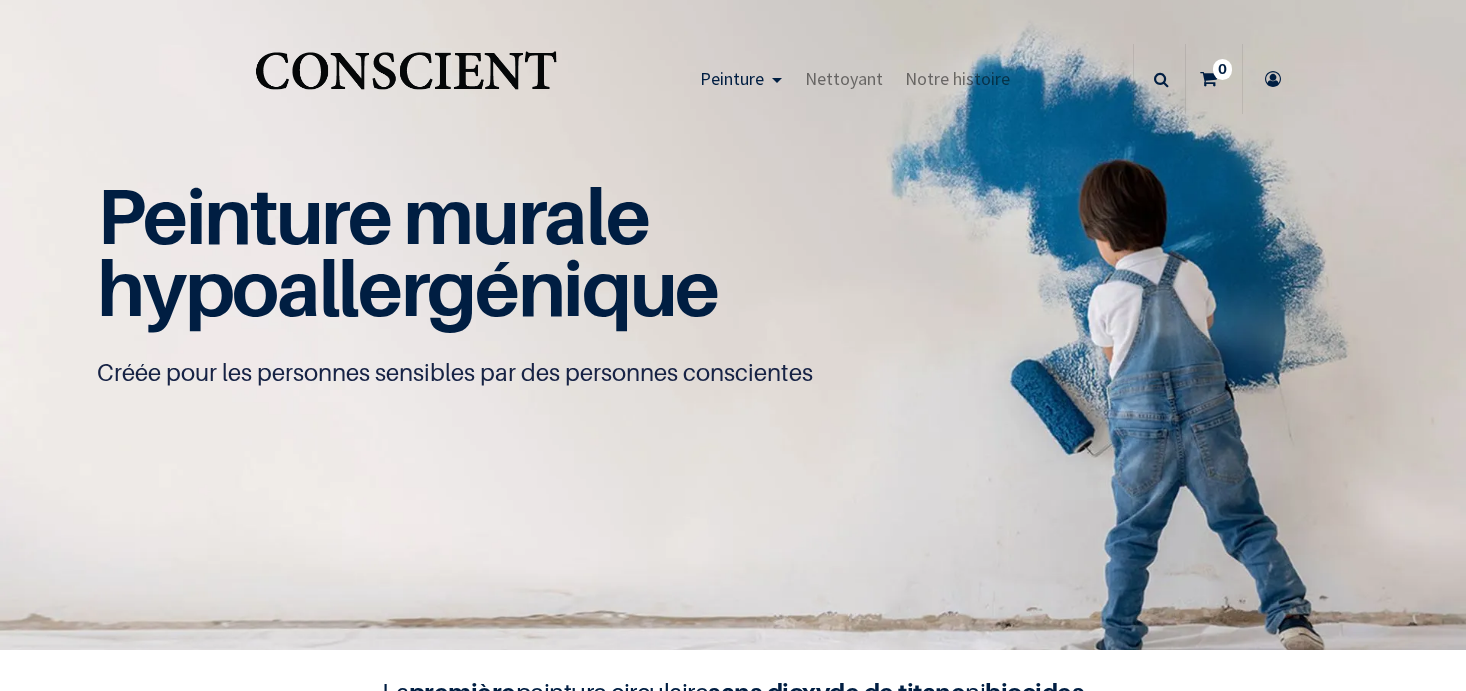 scroll, scrollTop: 0, scrollLeft: 0, axis: both 